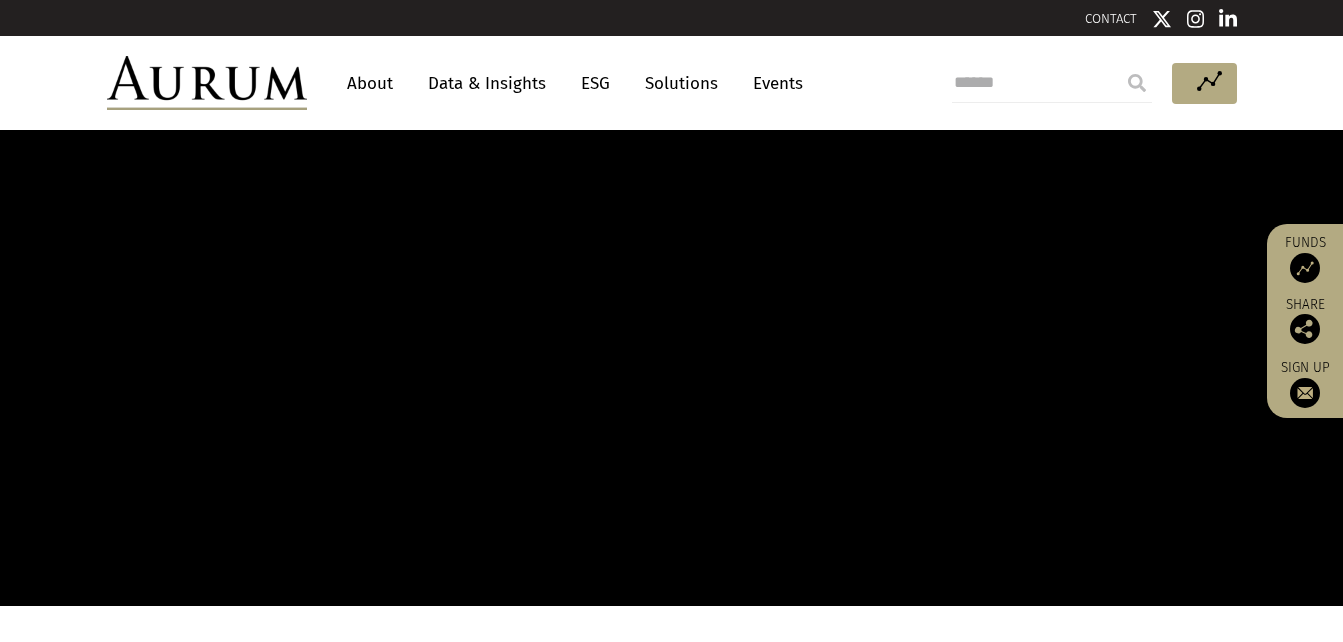 scroll, scrollTop: 0, scrollLeft: 0, axis: both 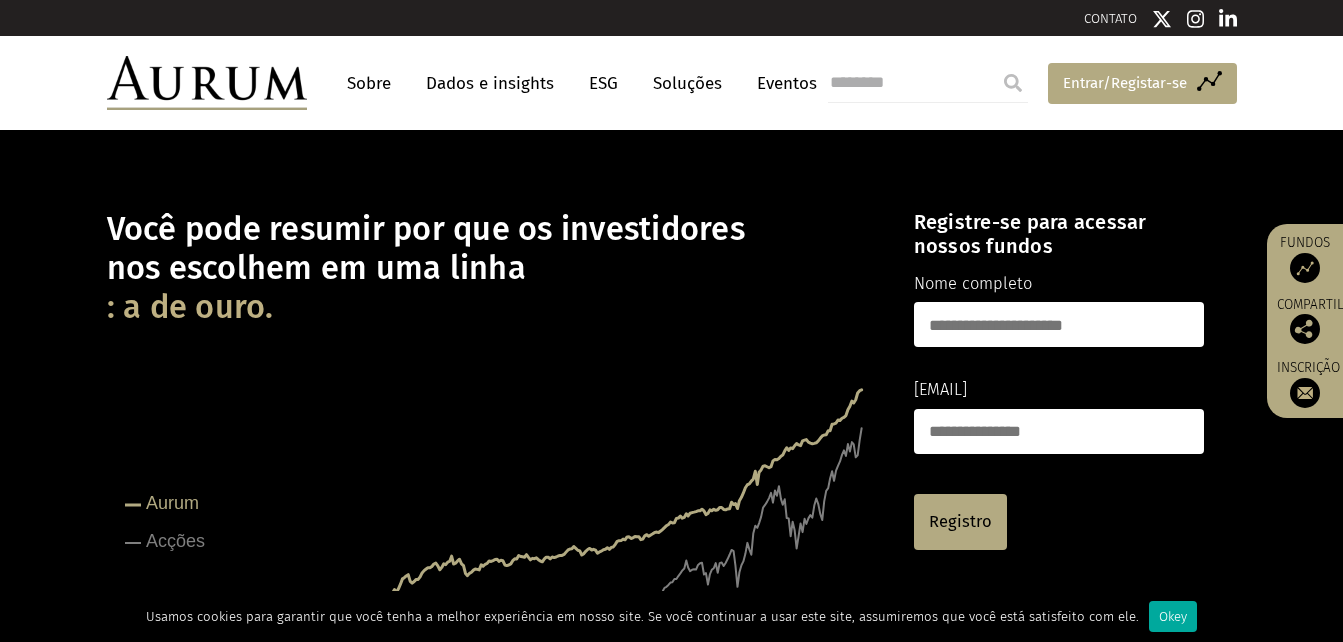 click on "Entrar/Registar-se" at bounding box center [1125, 83] 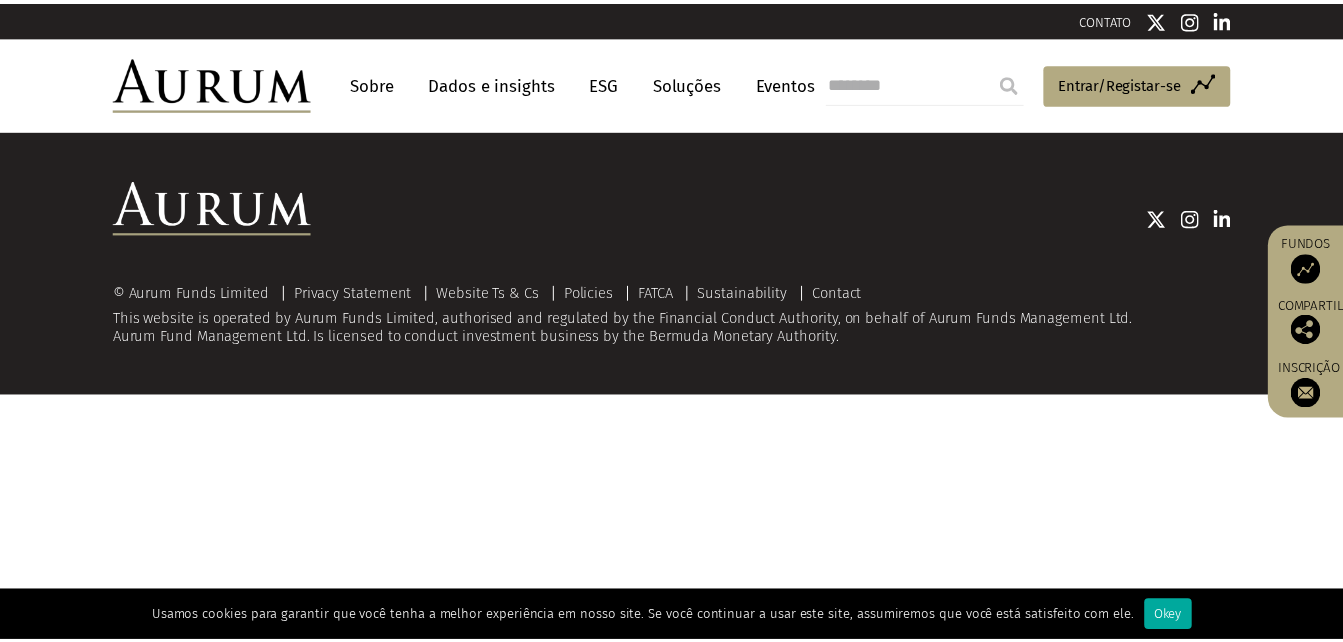 scroll, scrollTop: 0, scrollLeft: 0, axis: both 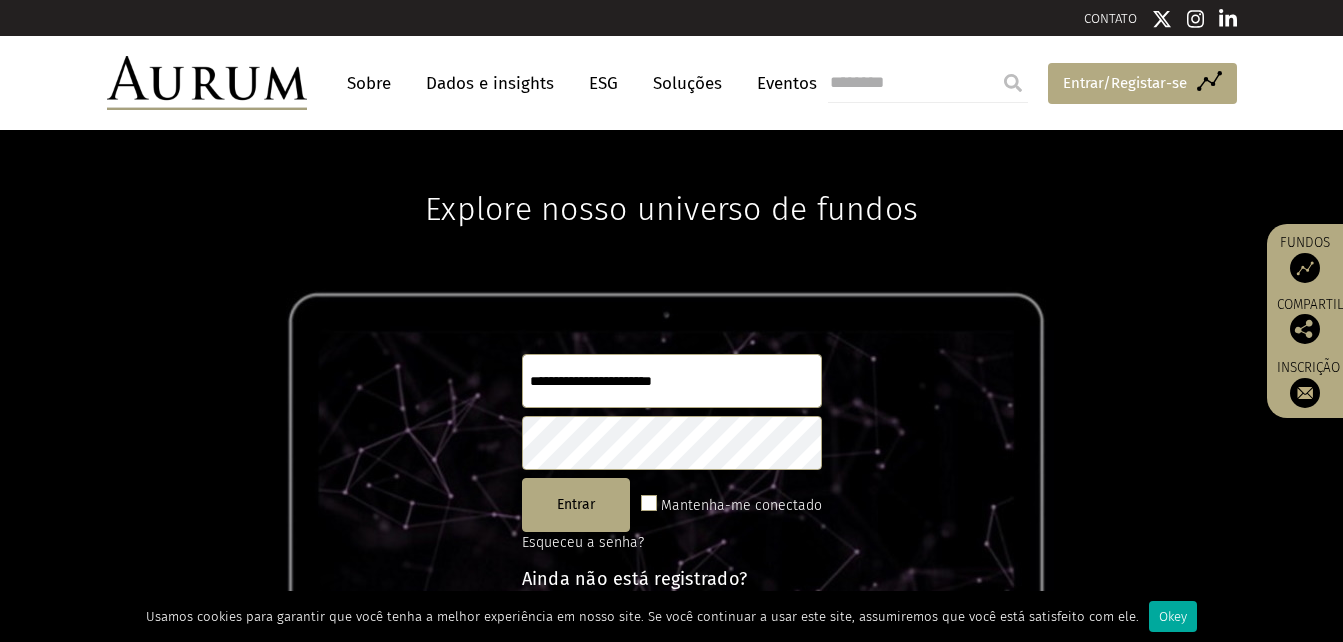 click on "Entrar/Registar-se" at bounding box center [1125, 83] 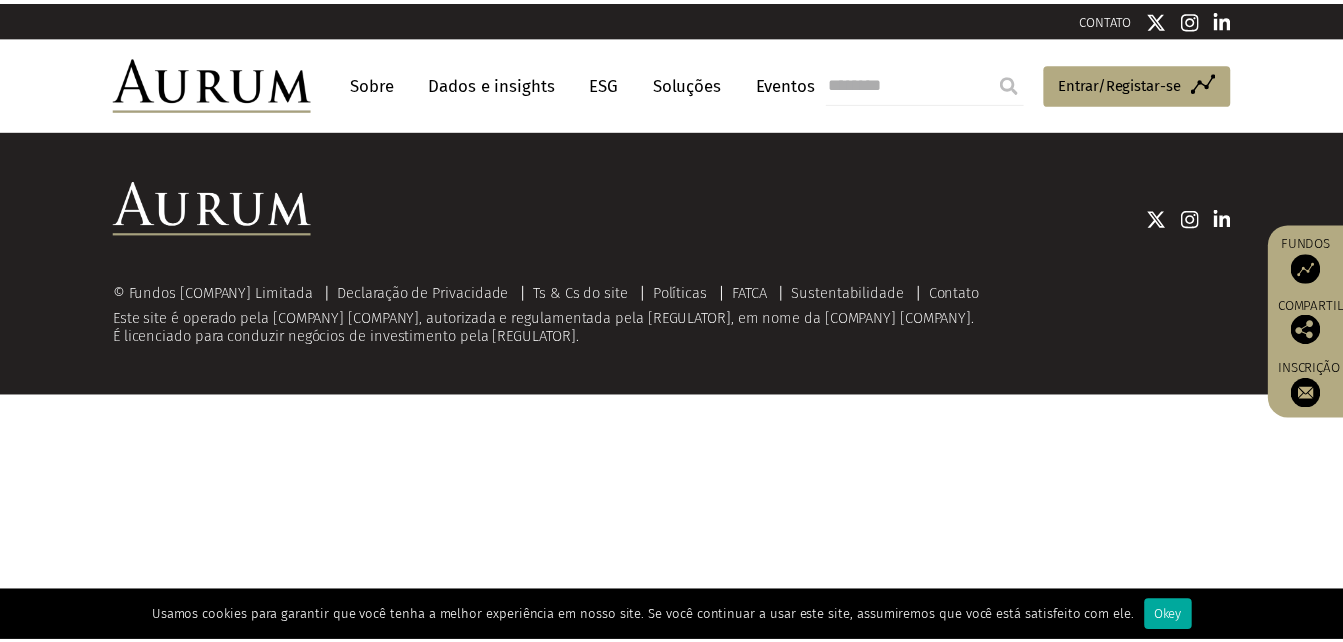 scroll, scrollTop: 0, scrollLeft: 0, axis: both 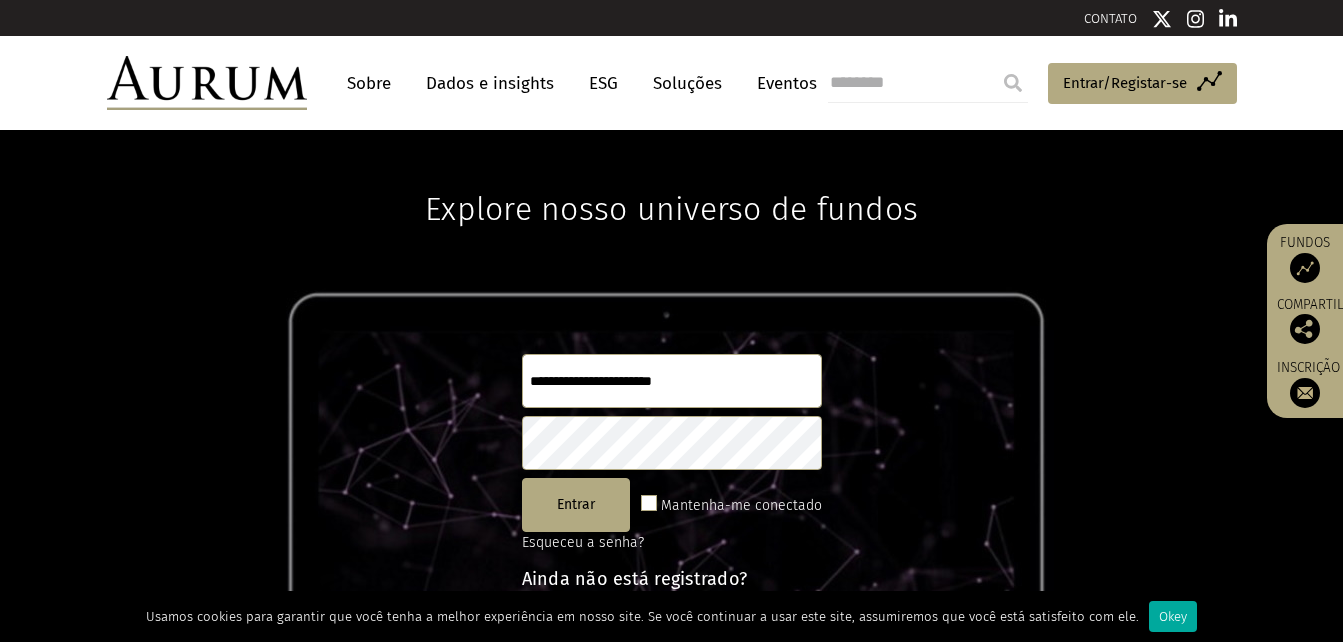 click 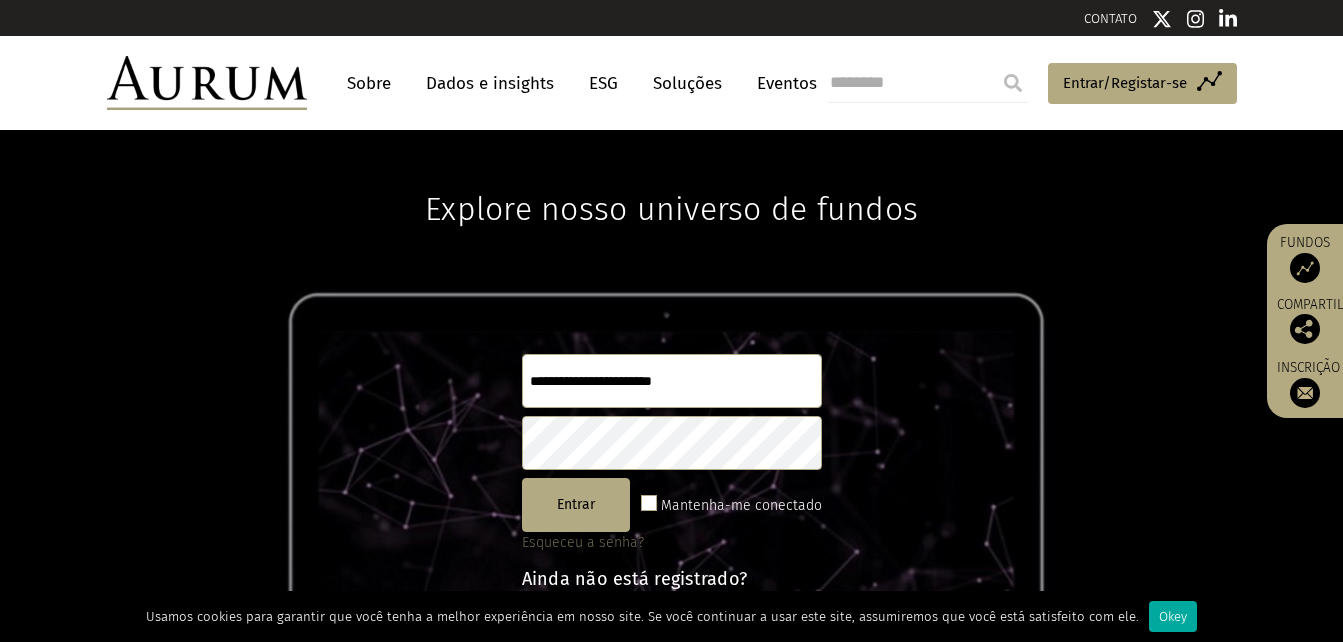 click on "Esqueceu a senha?" 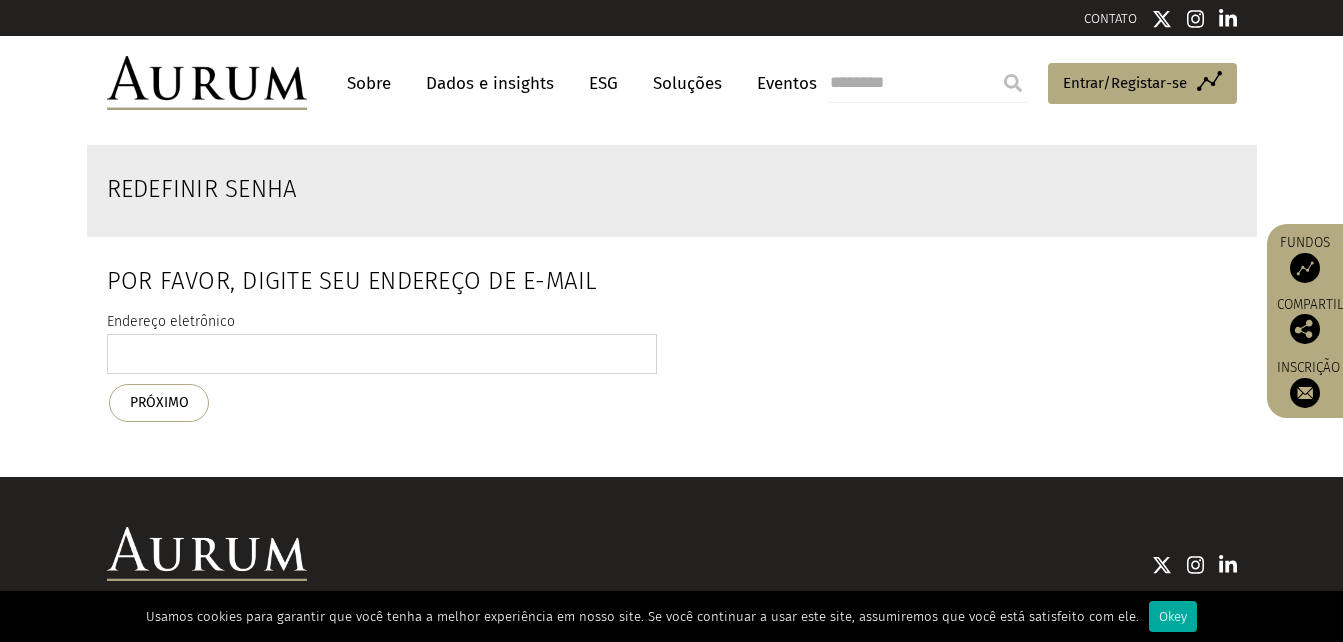 click 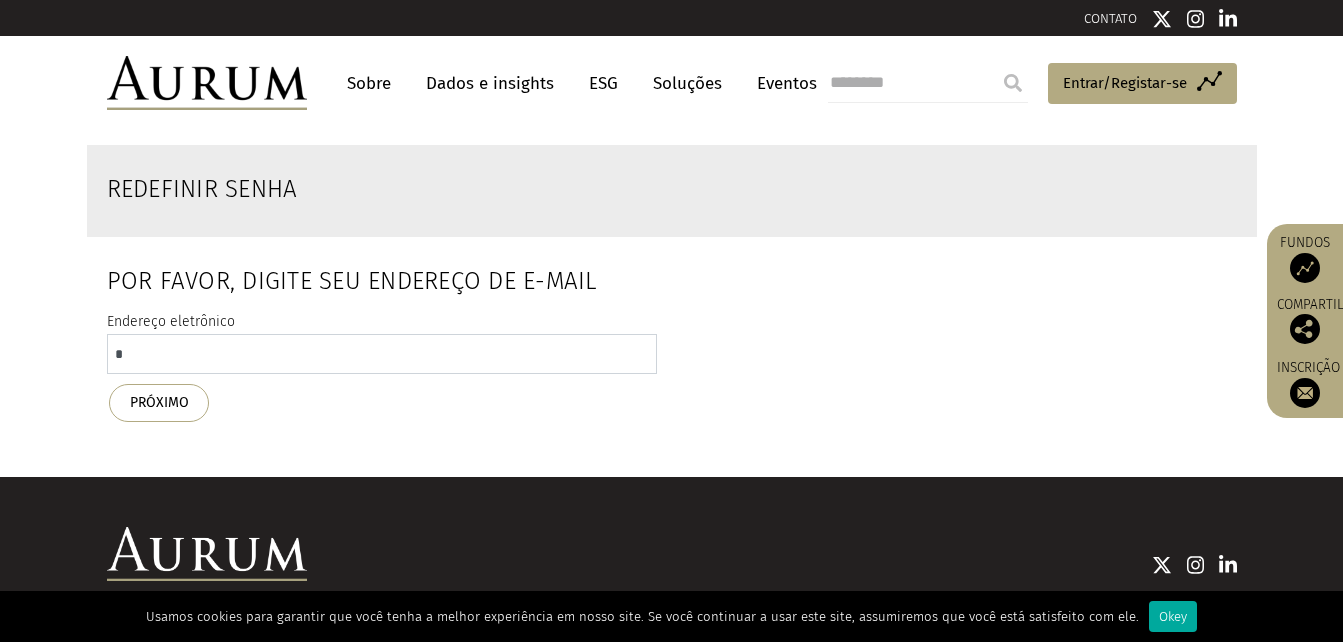 click on "*" 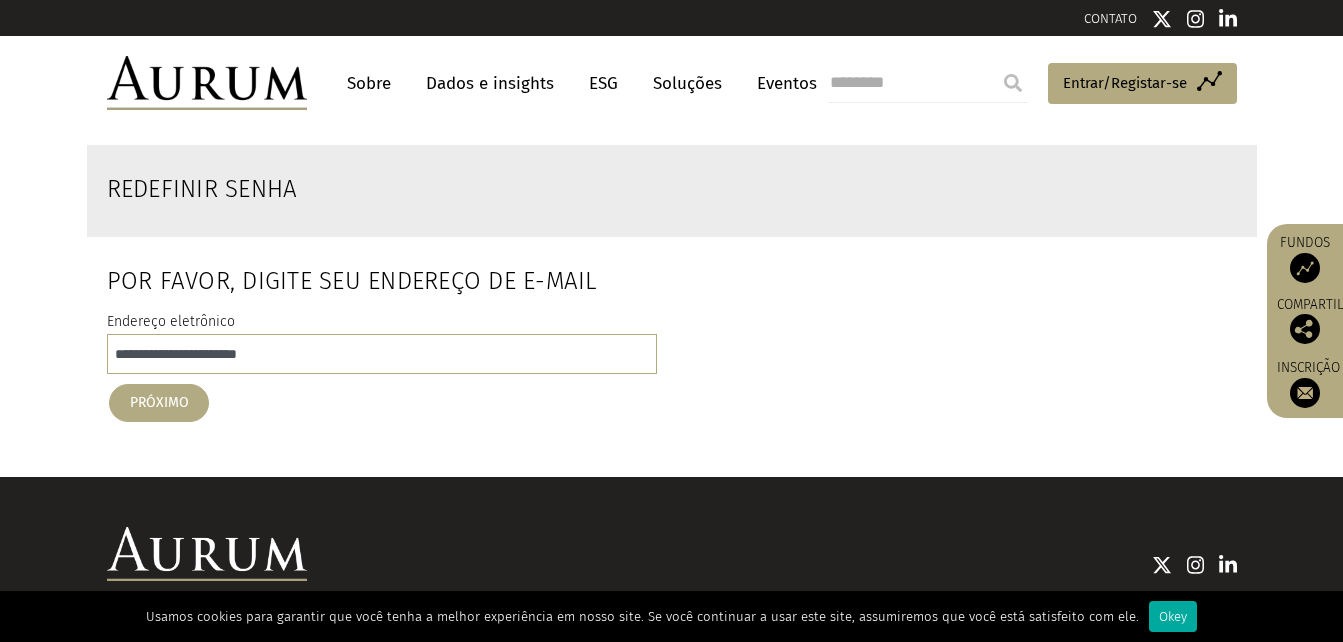 click on "PRÓXIMO" 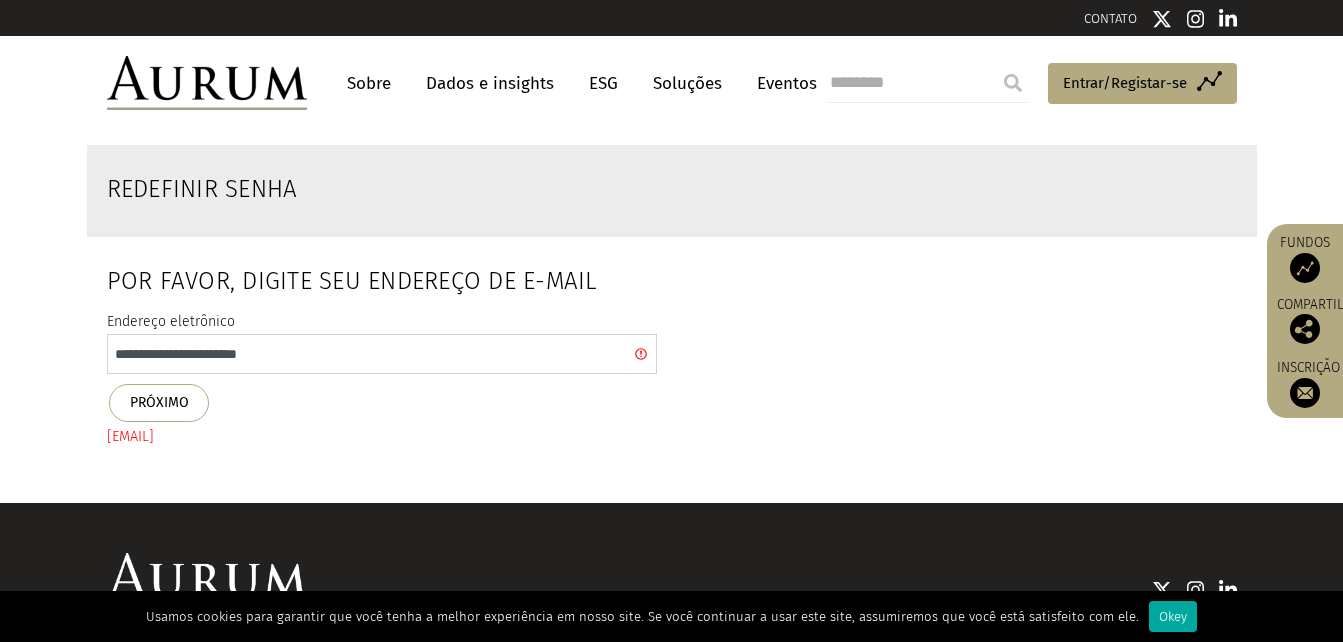 click on "**********" 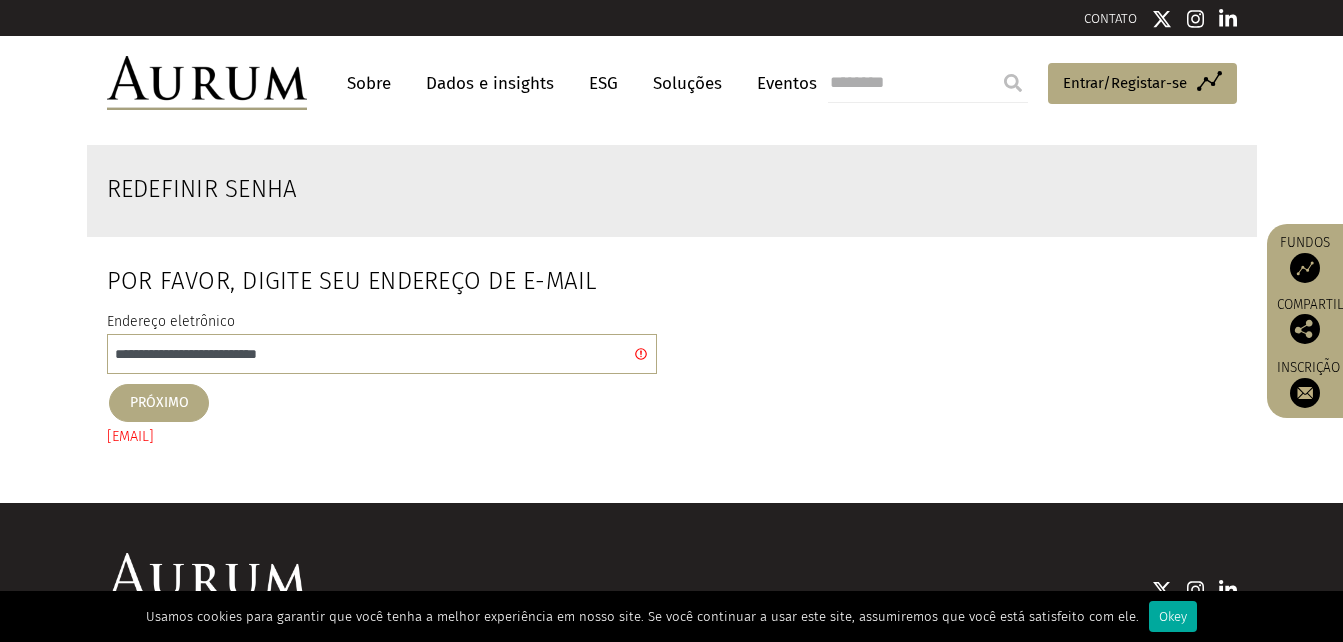 click on "PRÓXIMO" 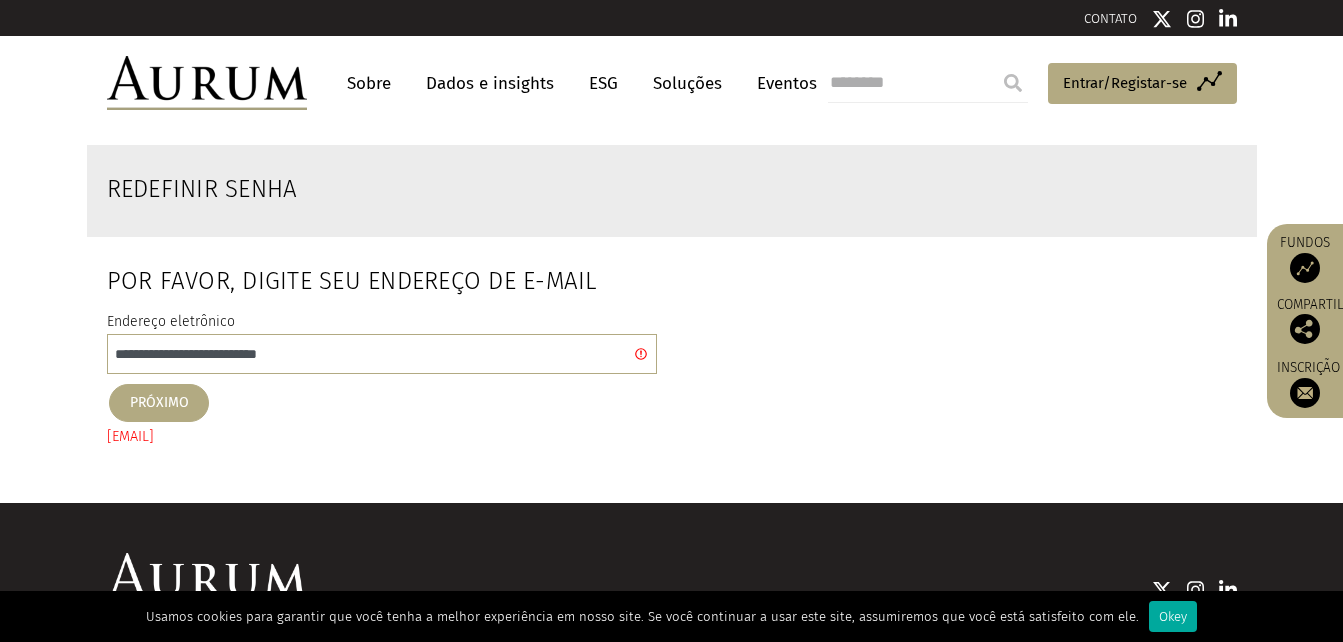 click on "PRÓXIMO" 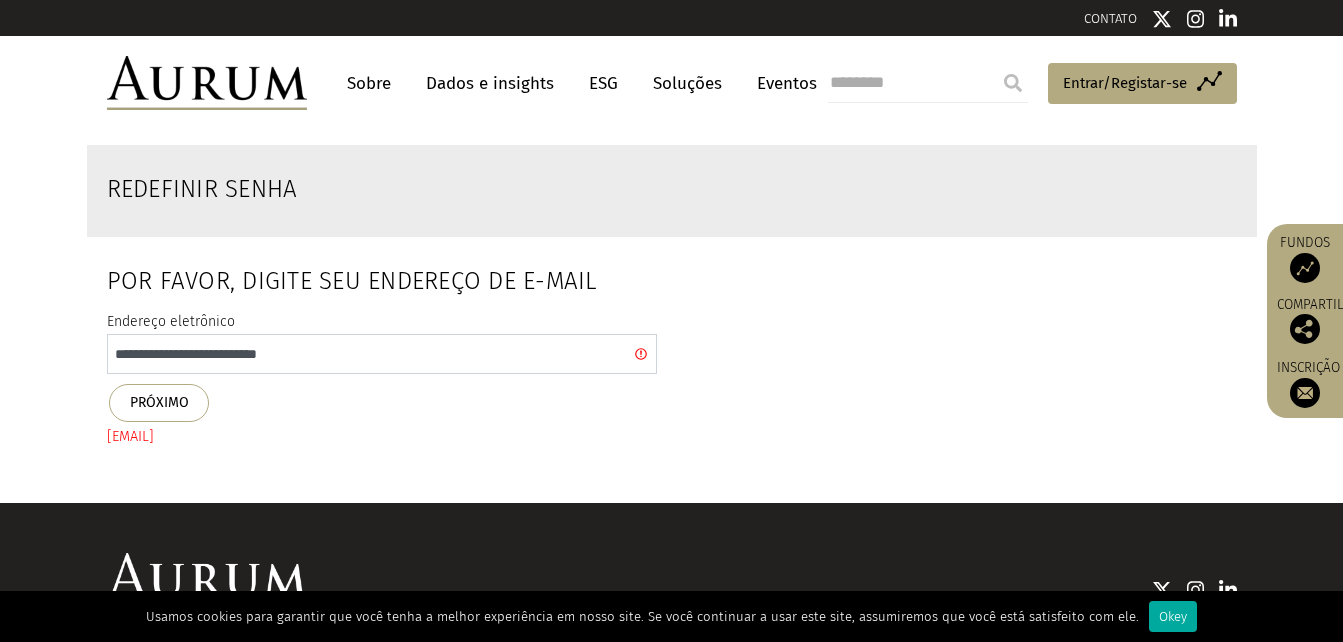 click on "**********" 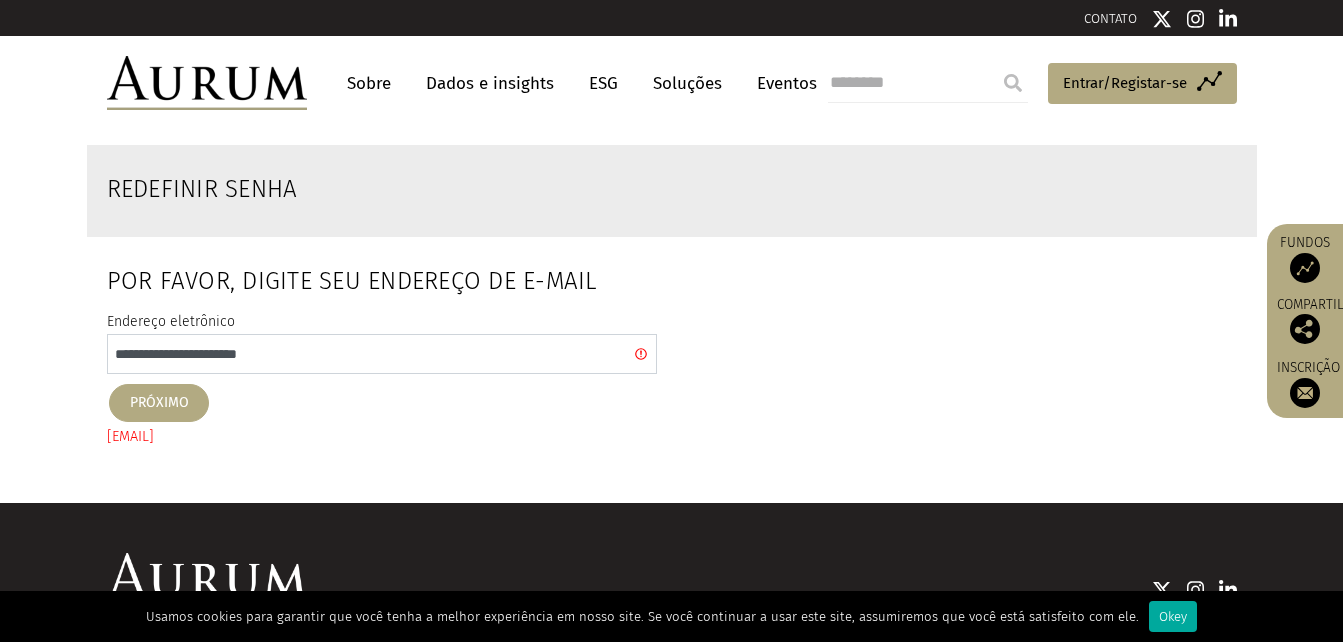 type on "**********" 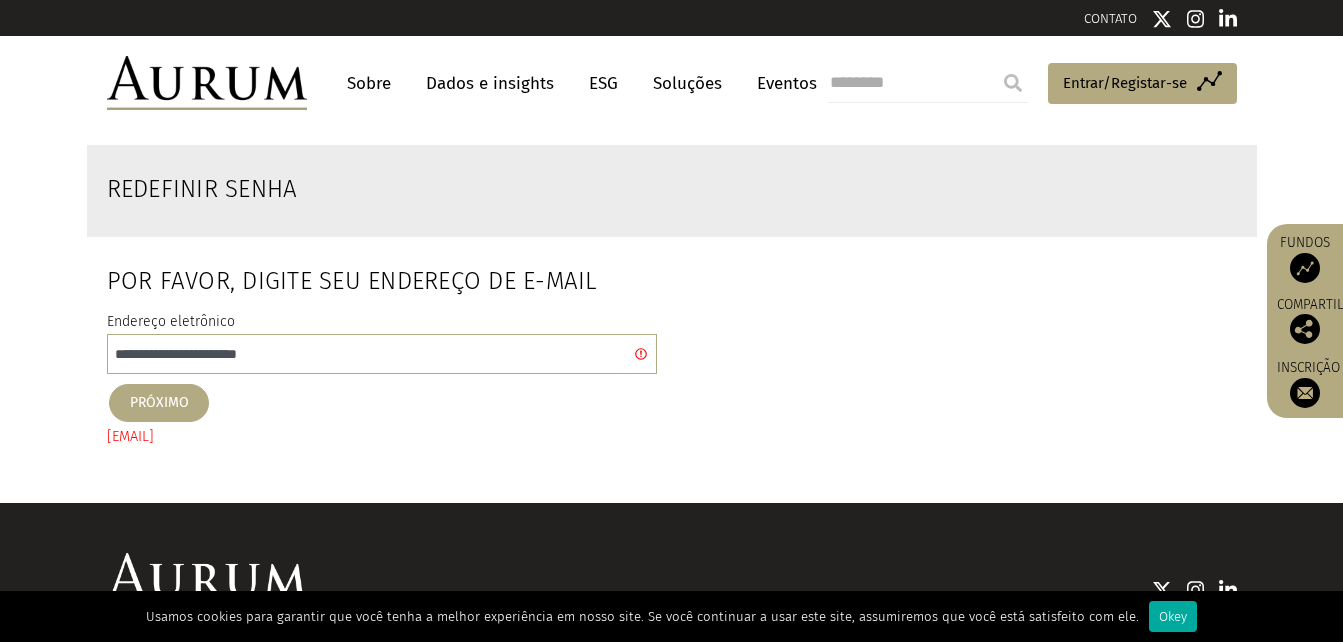click on "PRÓXIMO" 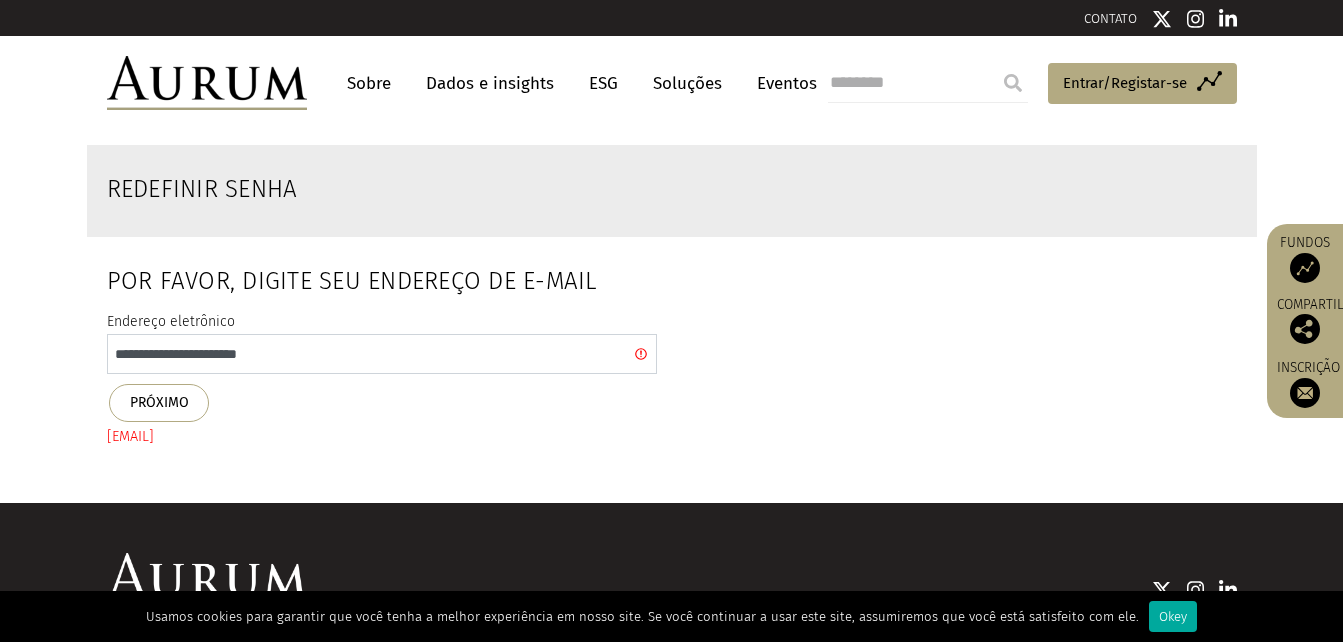 click on "**********" 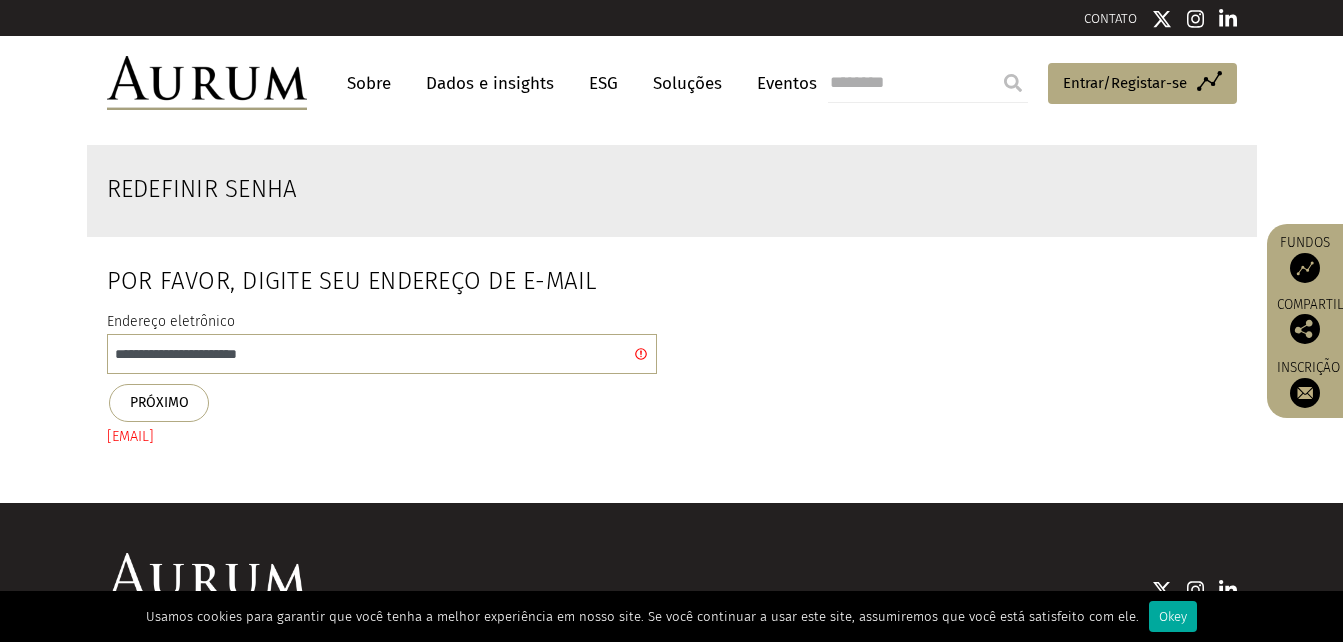 click on "ESG" at bounding box center [603, 83] 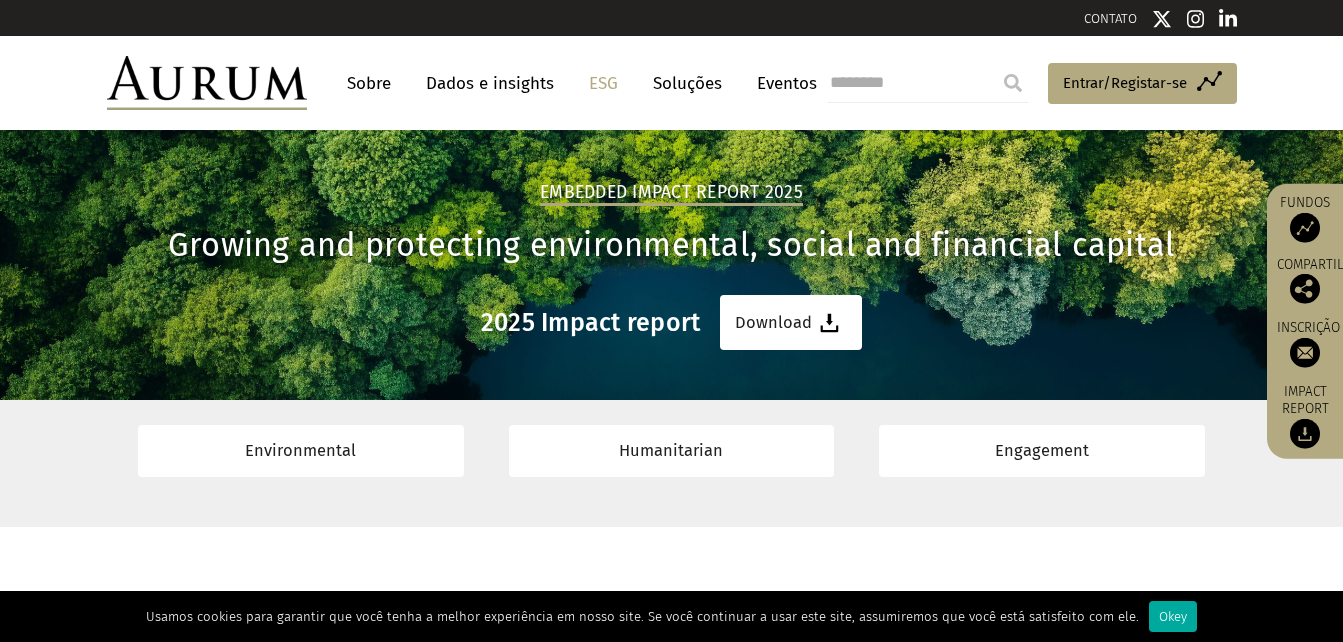 scroll, scrollTop: 0, scrollLeft: 0, axis: both 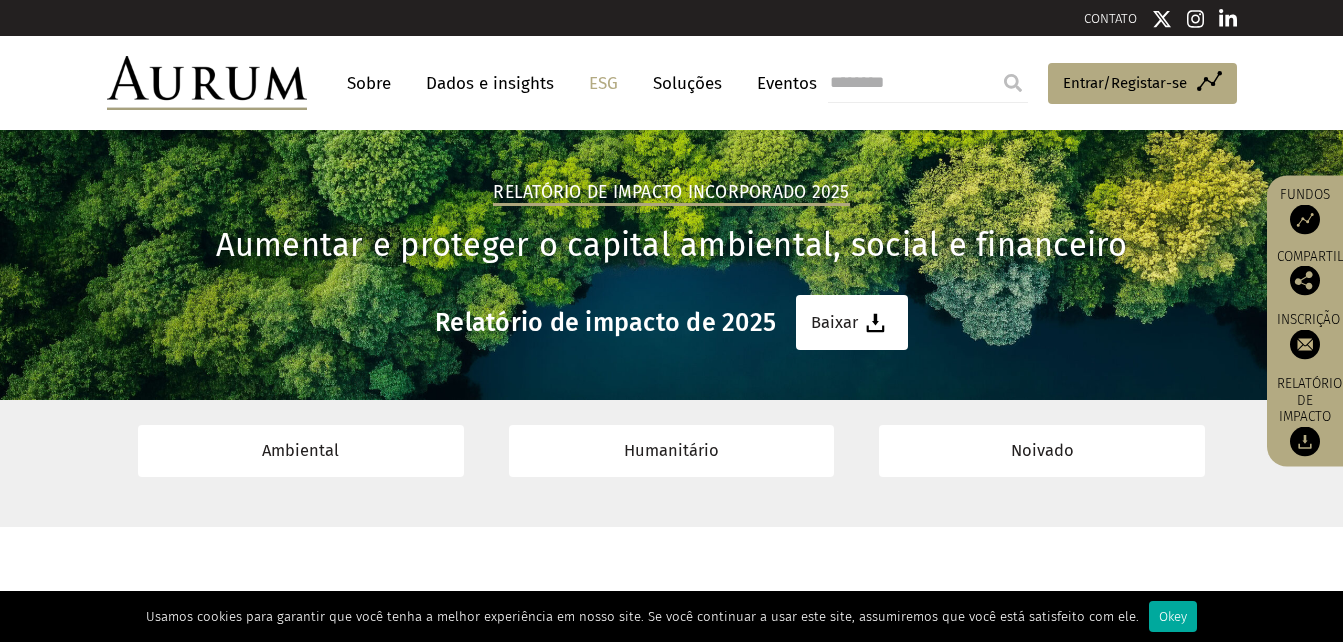 click at bounding box center (1305, 220) 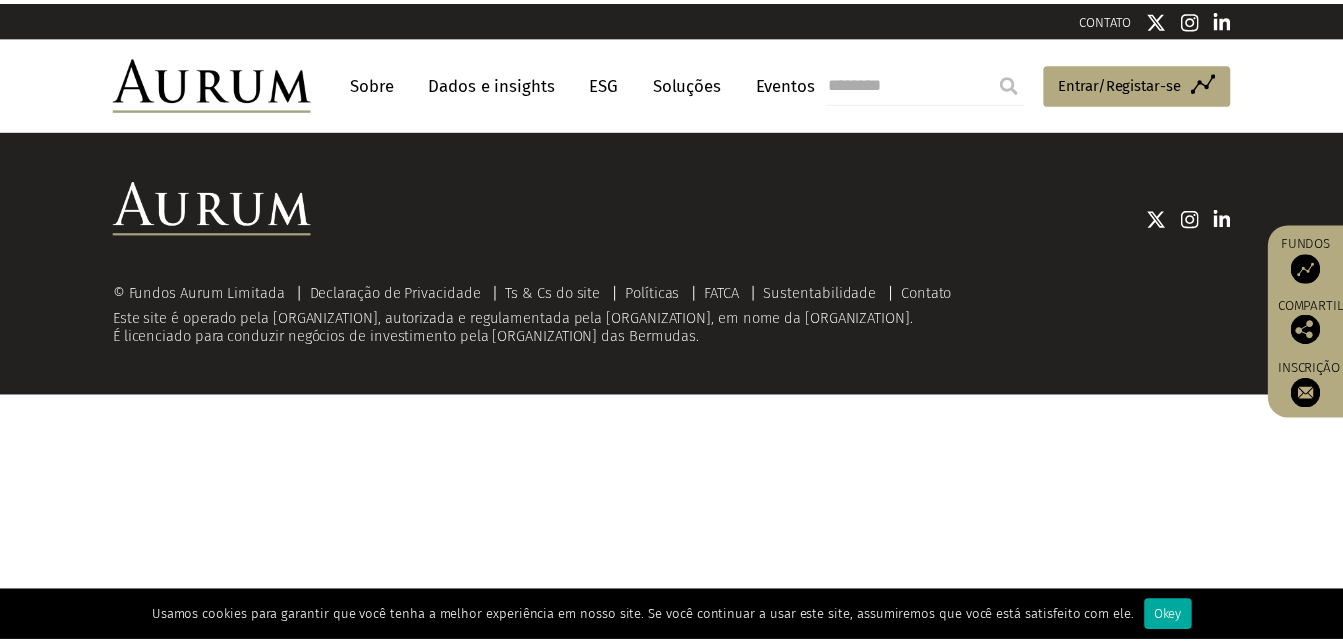 scroll, scrollTop: 0, scrollLeft: 0, axis: both 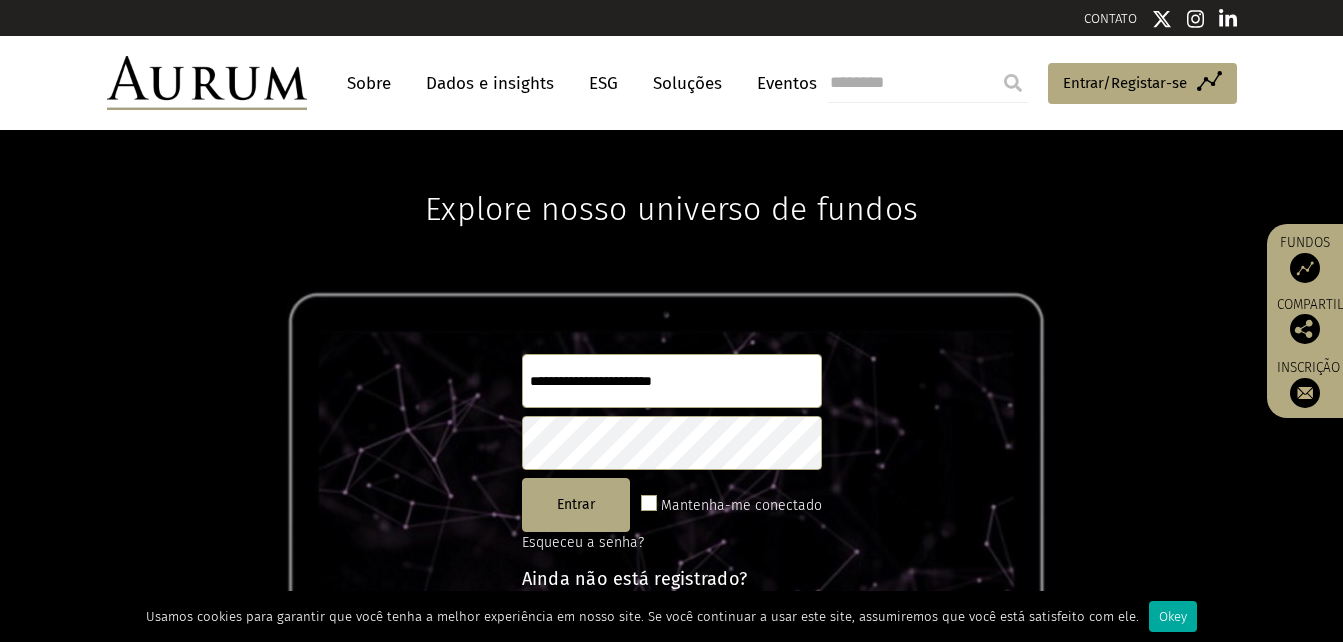 click on "Sobre" at bounding box center (369, 83) 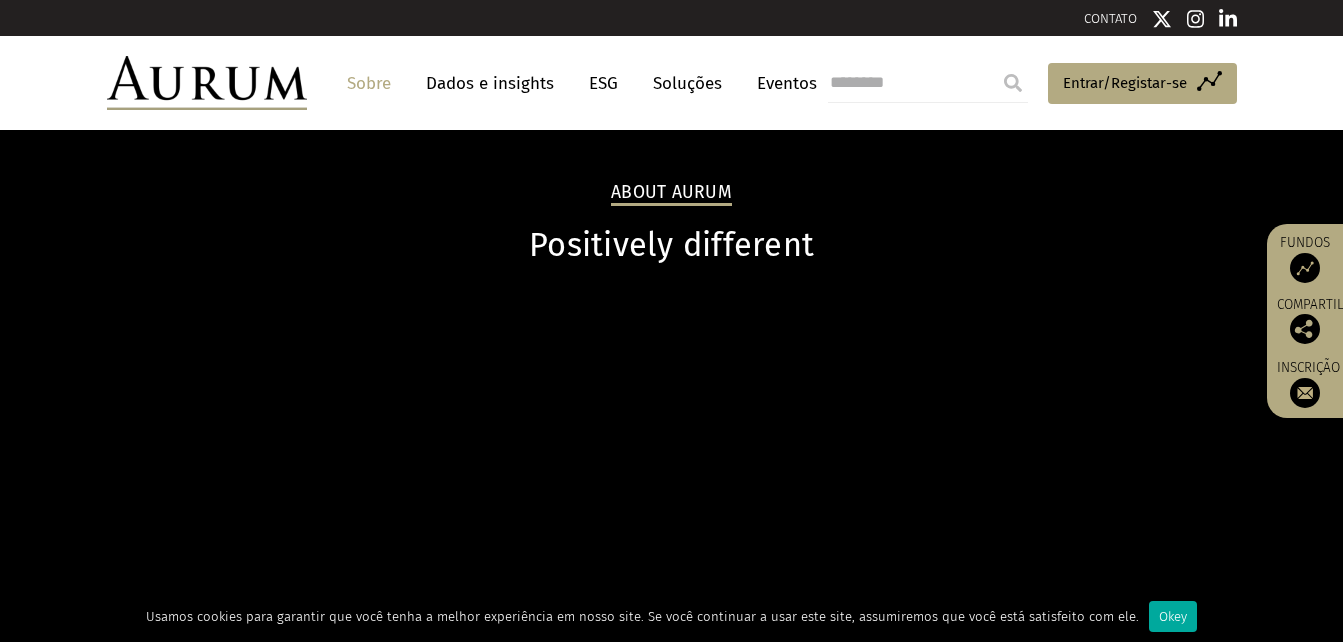 scroll, scrollTop: 0, scrollLeft: 0, axis: both 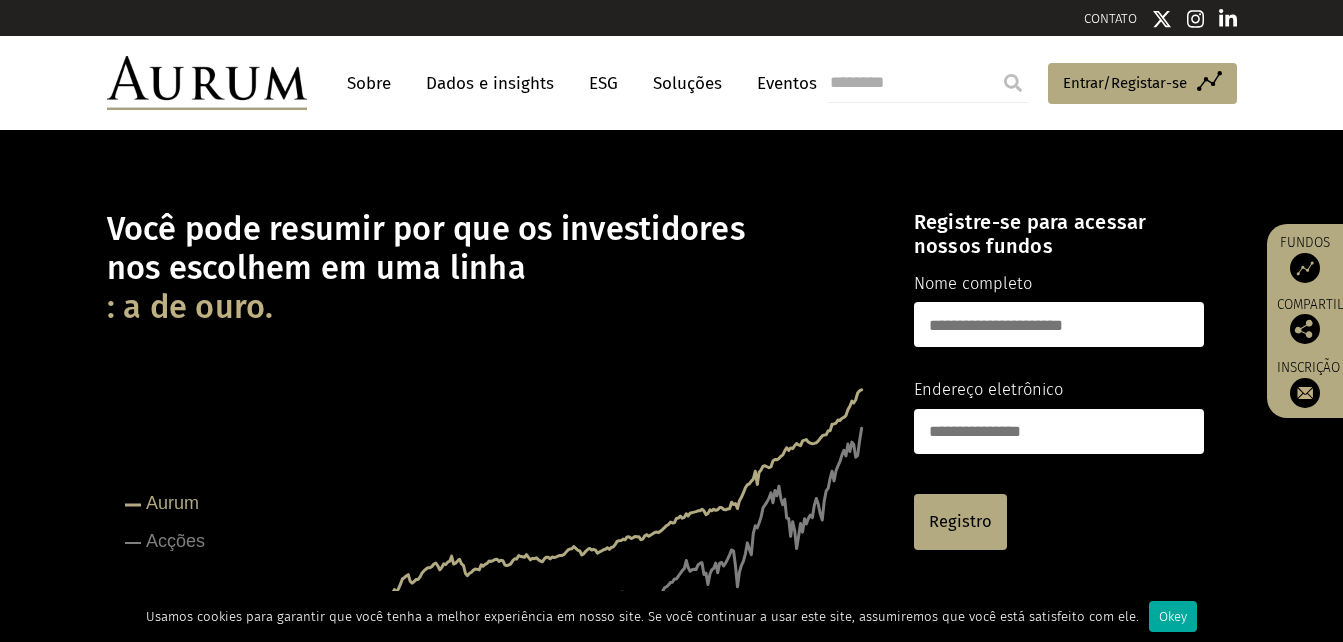 click on "Acções" 